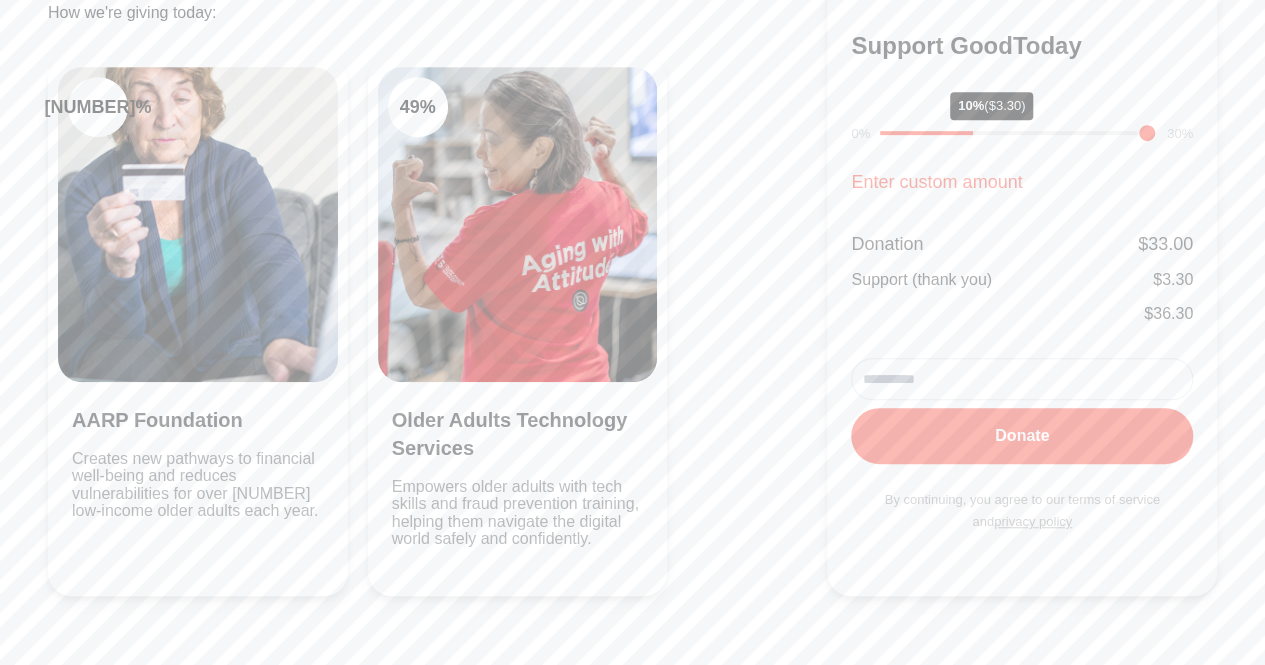 scroll, scrollTop: 171, scrollLeft: 0, axis: vertical 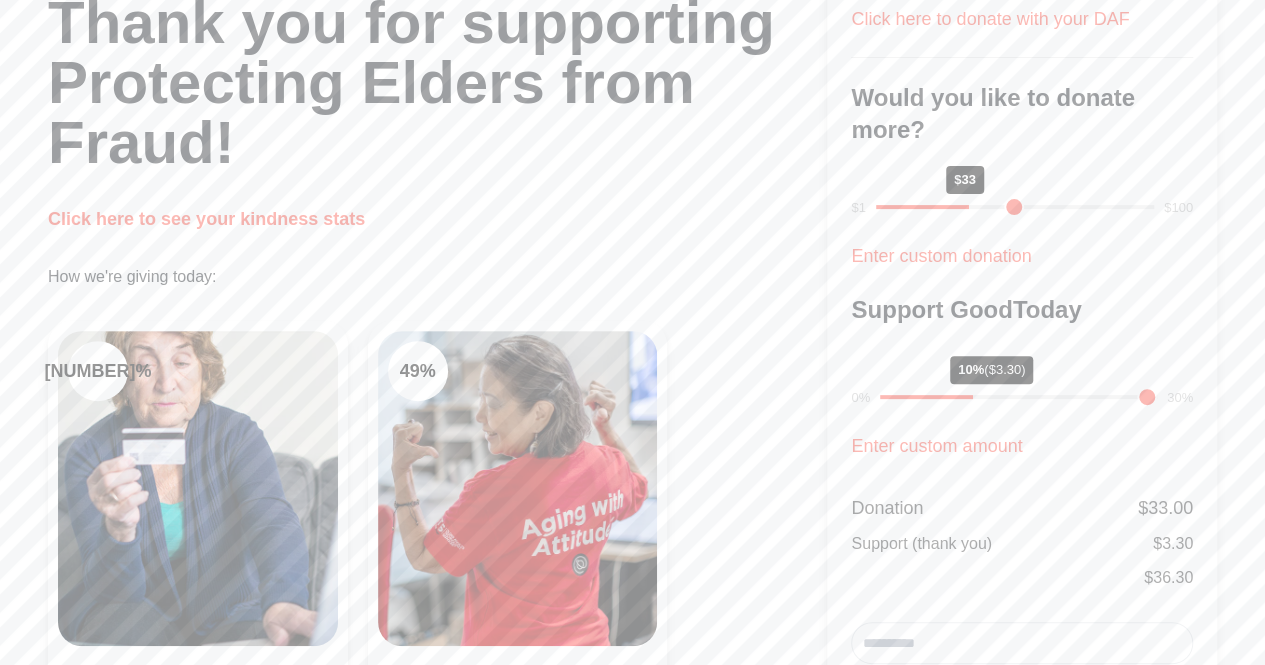 click on "Click here to see your kindness stats" at bounding box center [206, 219] 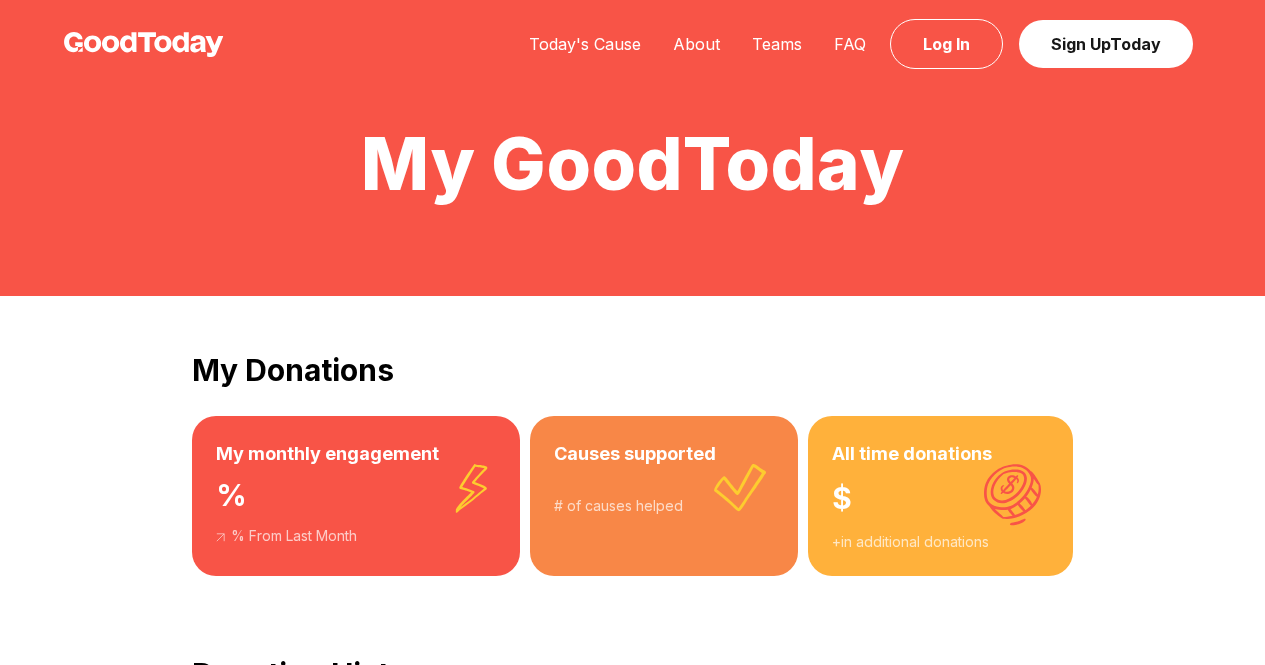 scroll, scrollTop: 171, scrollLeft: 0, axis: vertical 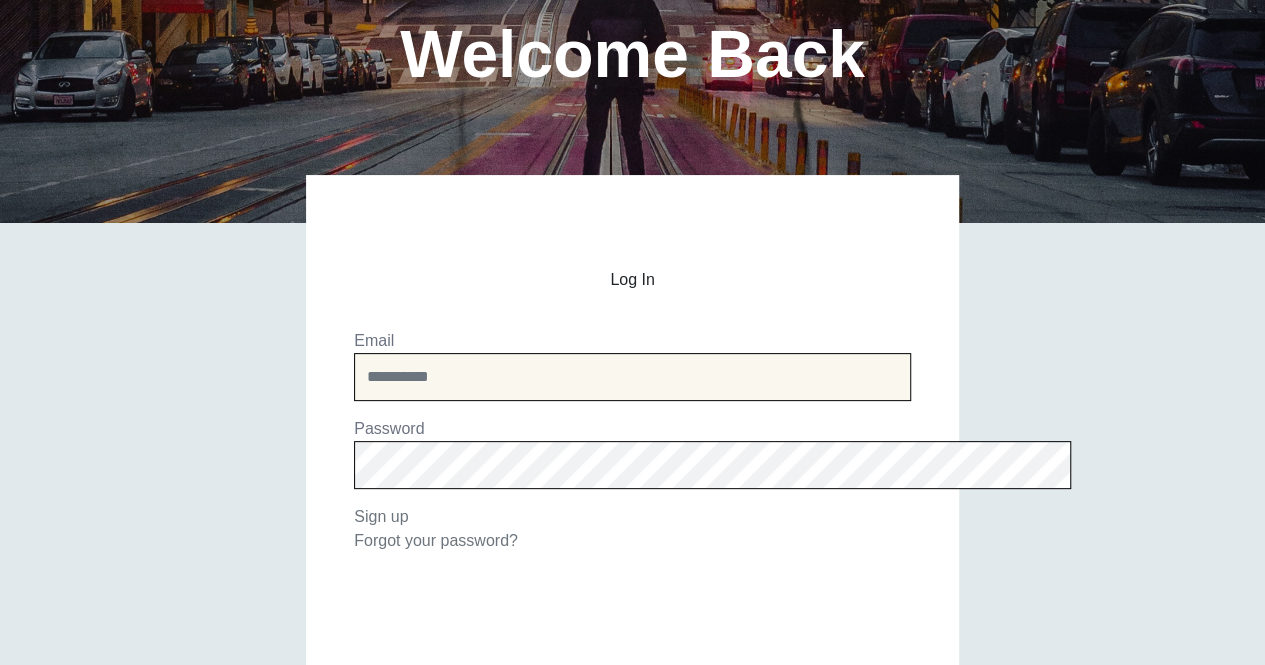 click at bounding box center (632, 377) 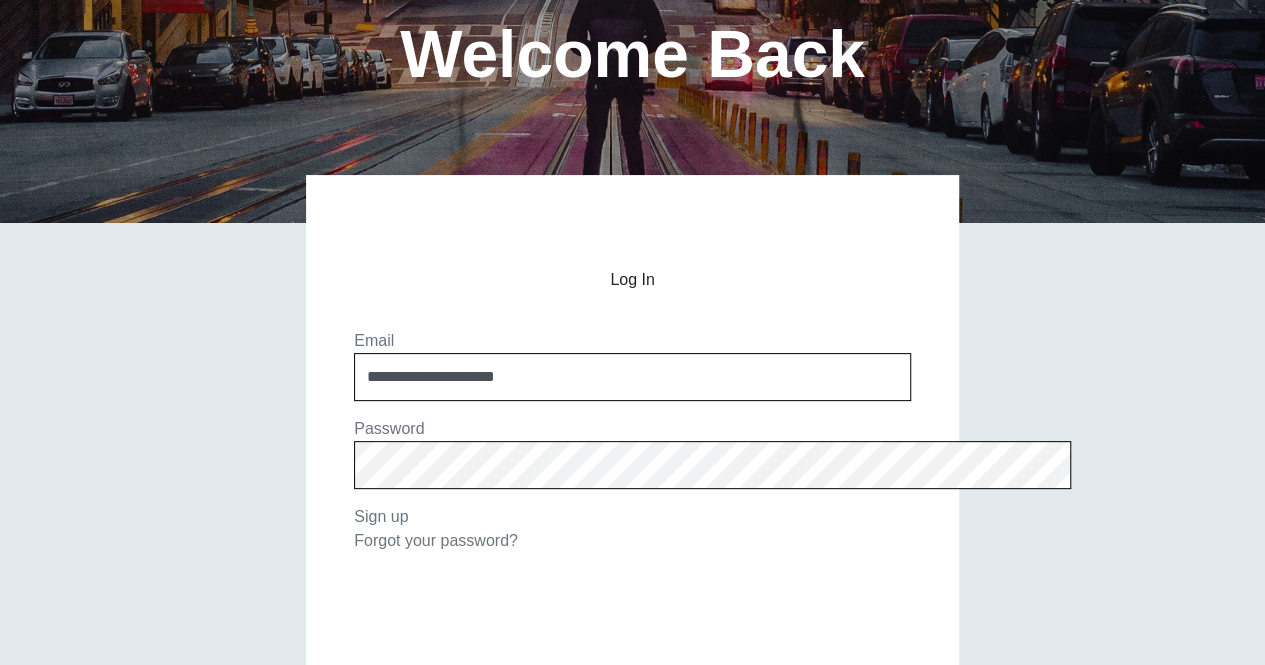 click on "******" at bounding box center (628, 689) 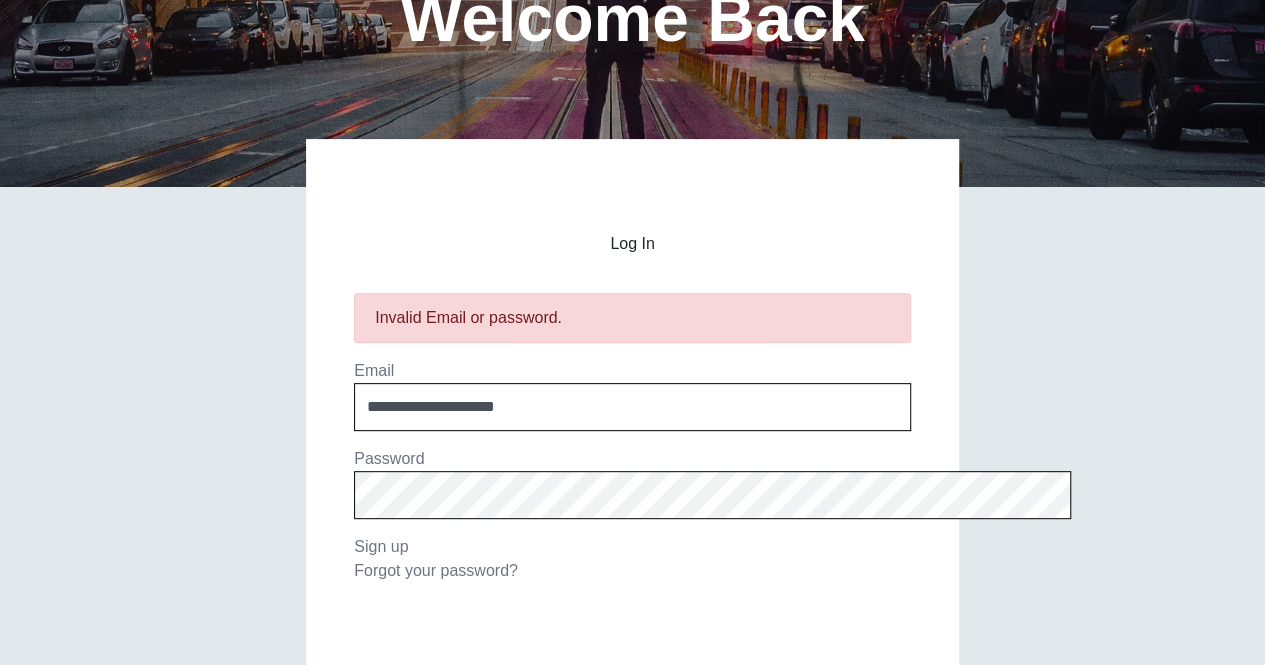 scroll, scrollTop: 218, scrollLeft: 0, axis: vertical 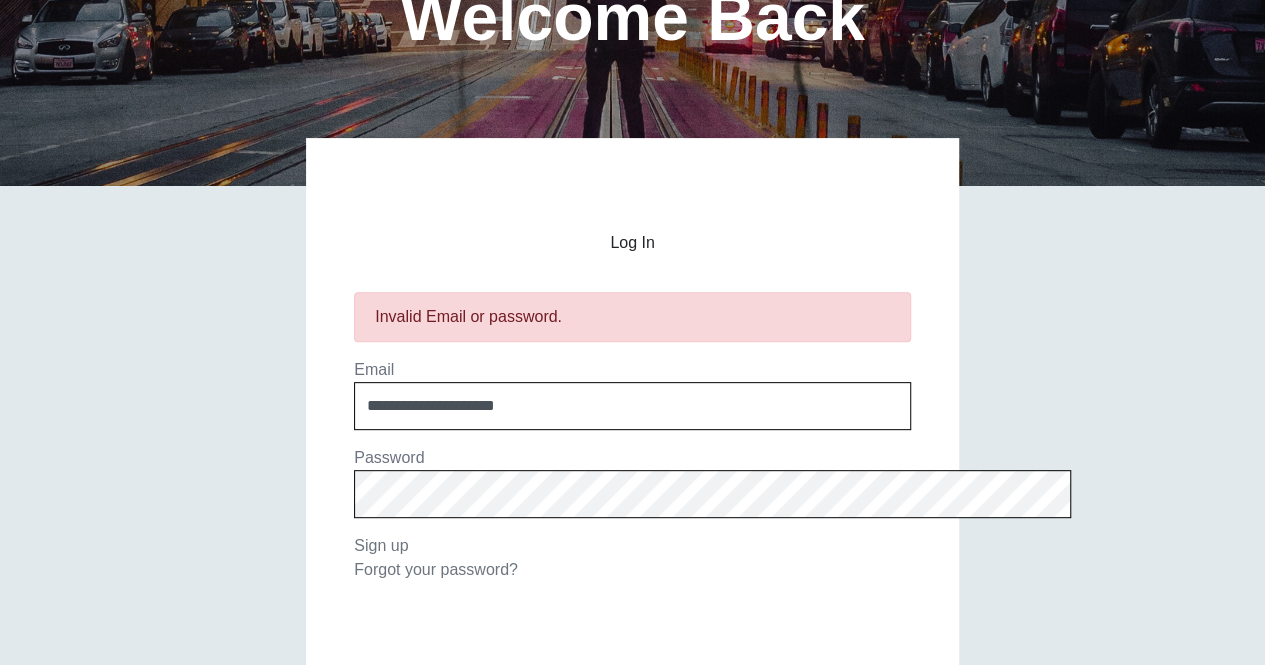 click on "******" at bounding box center [628, 718] 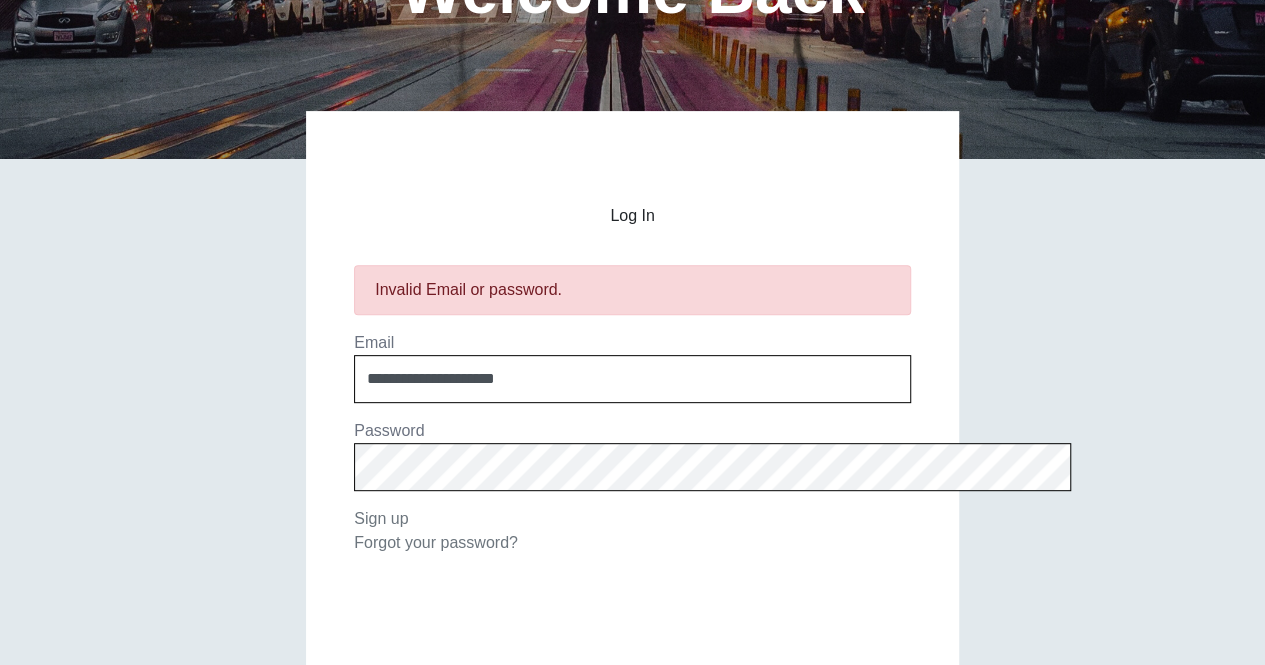 scroll, scrollTop: 246, scrollLeft: 0, axis: vertical 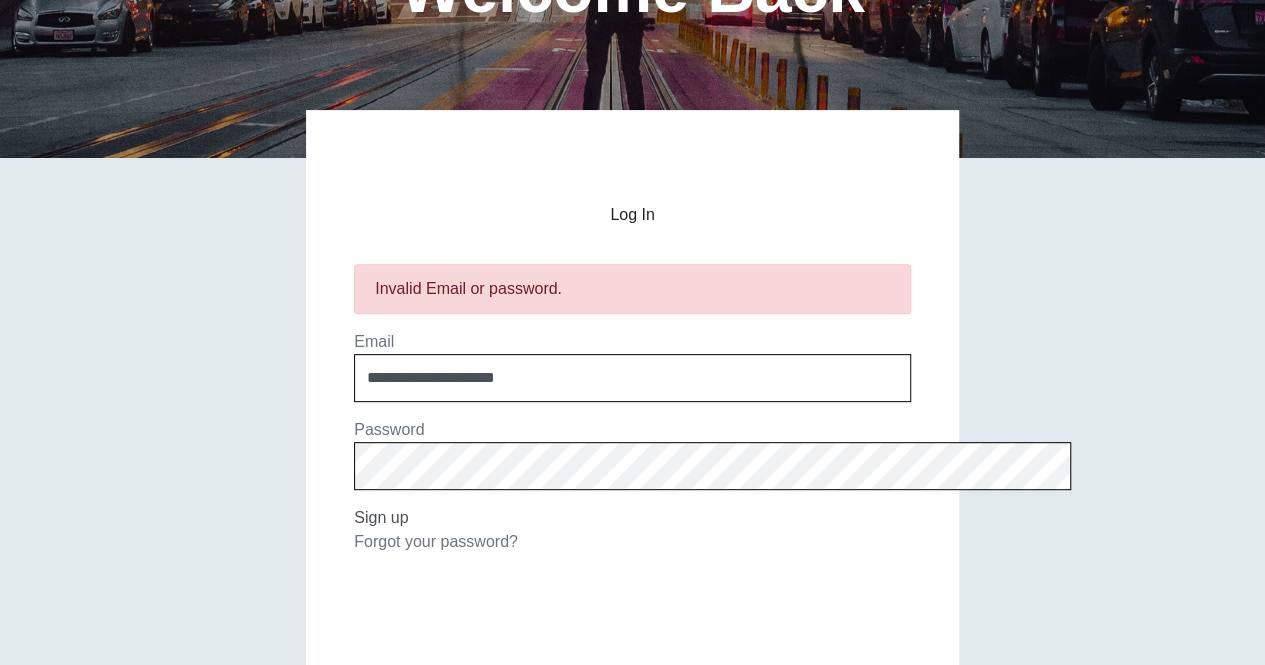 click on "Sign up" at bounding box center (381, 517) 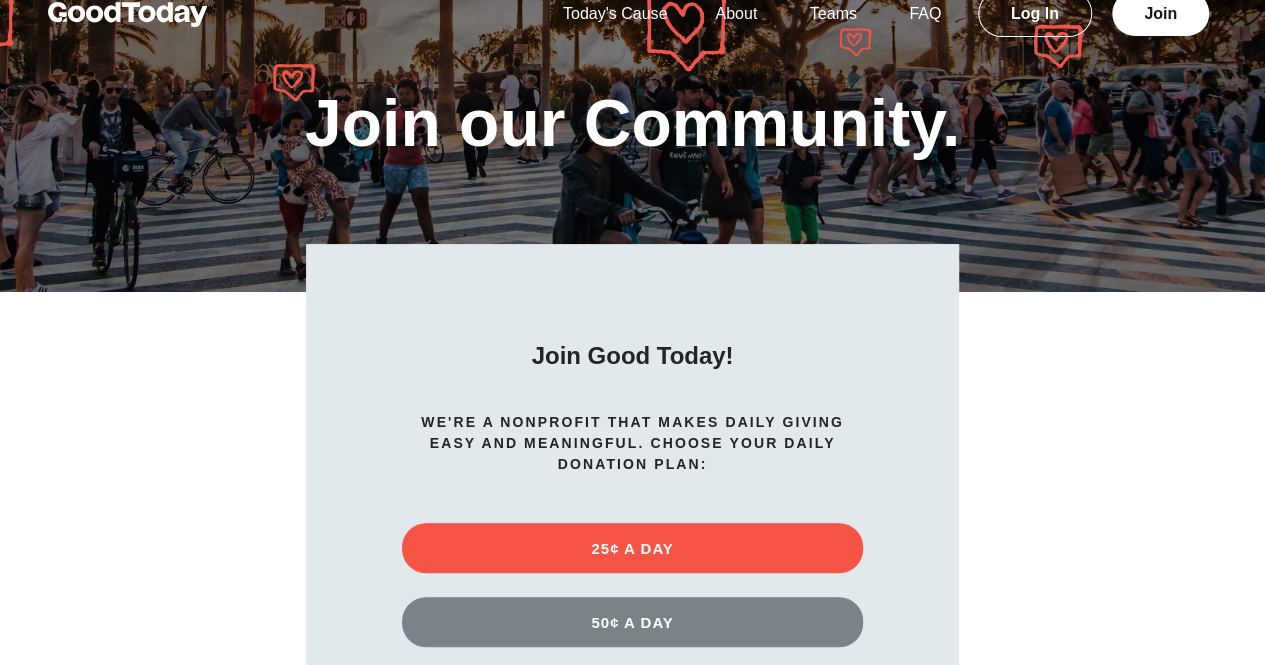 scroll, scrollTop: 0, scrollLeft: 0, axis: both 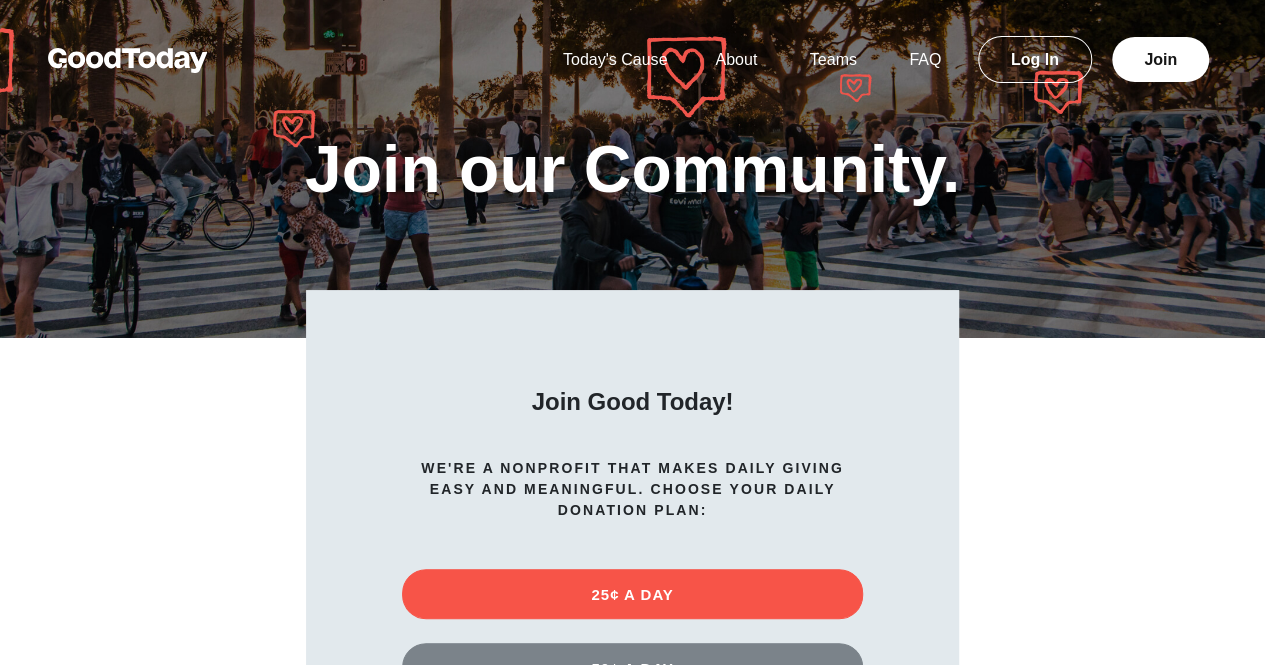 click on "Log In" at bounding box center [1035, 59] 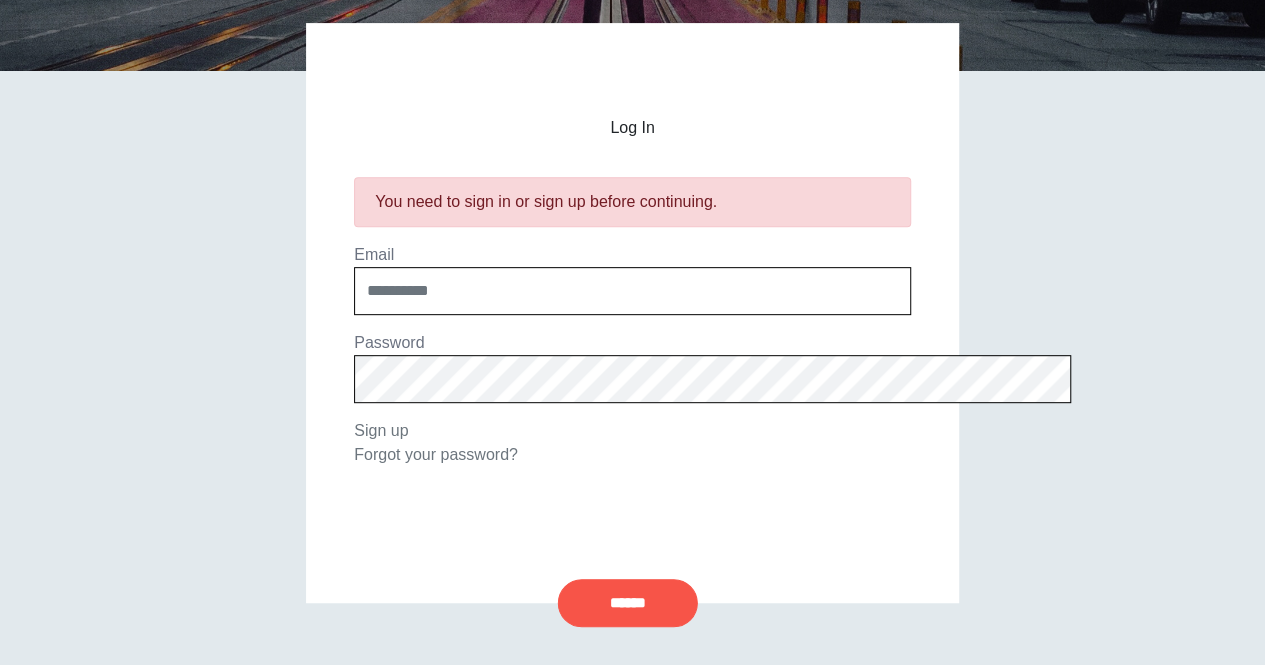 scroll, scrollTop: 334, scrollLeft: 0, axis: vertical 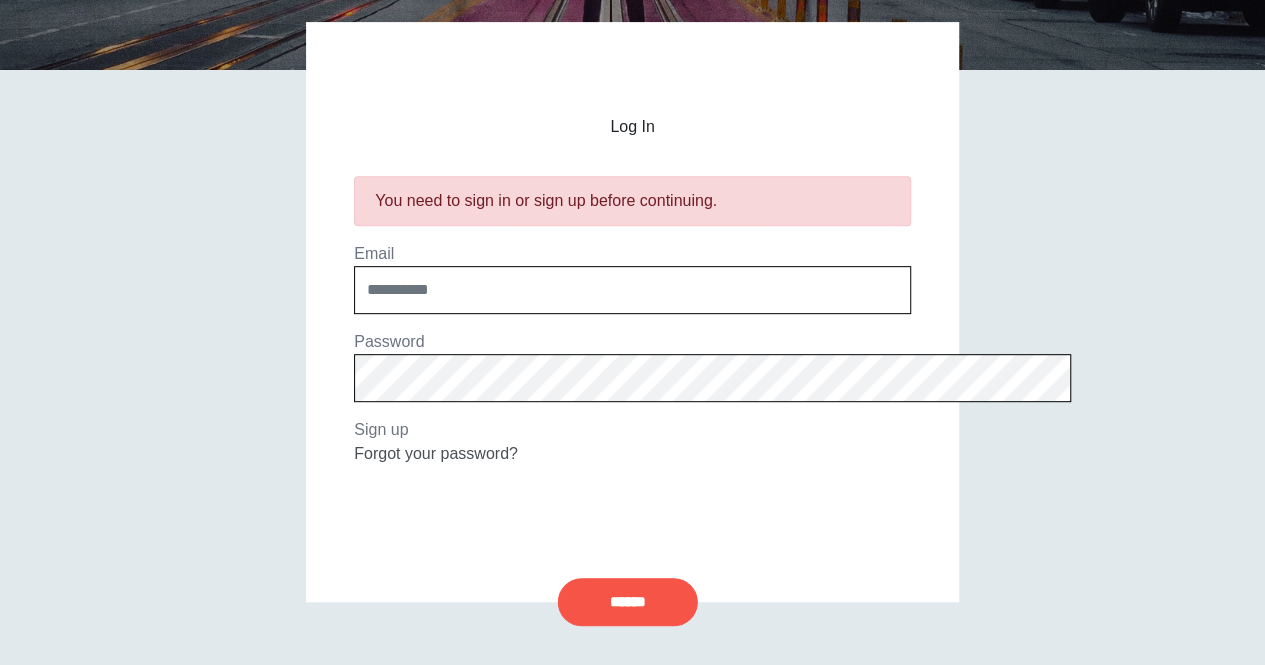 click on "Forgot your password?" at bounding box center (436, 453) 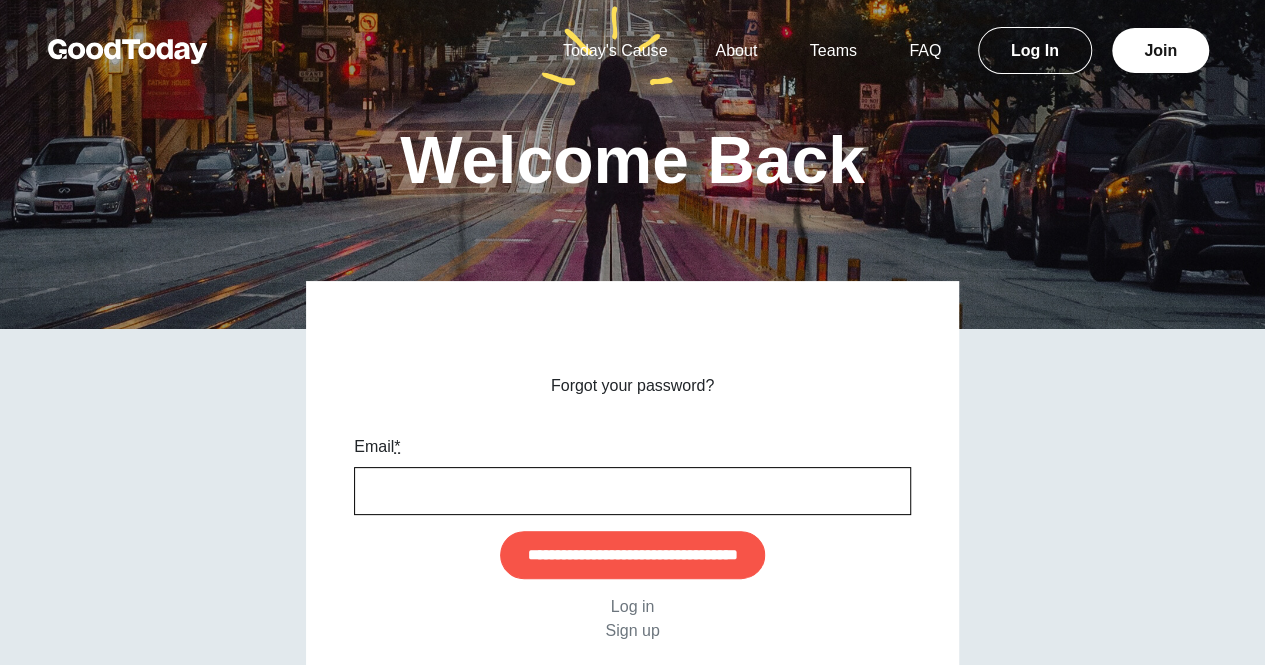 scroll, scrollTop: 10, scrollLeft: 0, axis: vertical 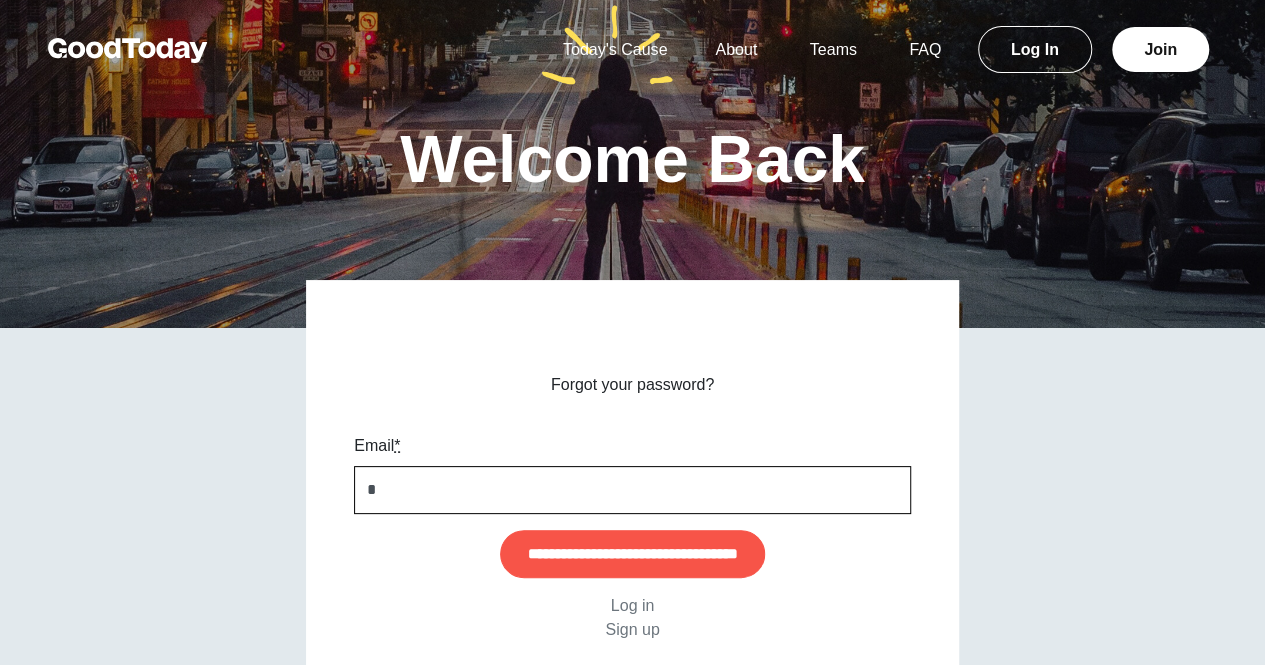 type on "**********" 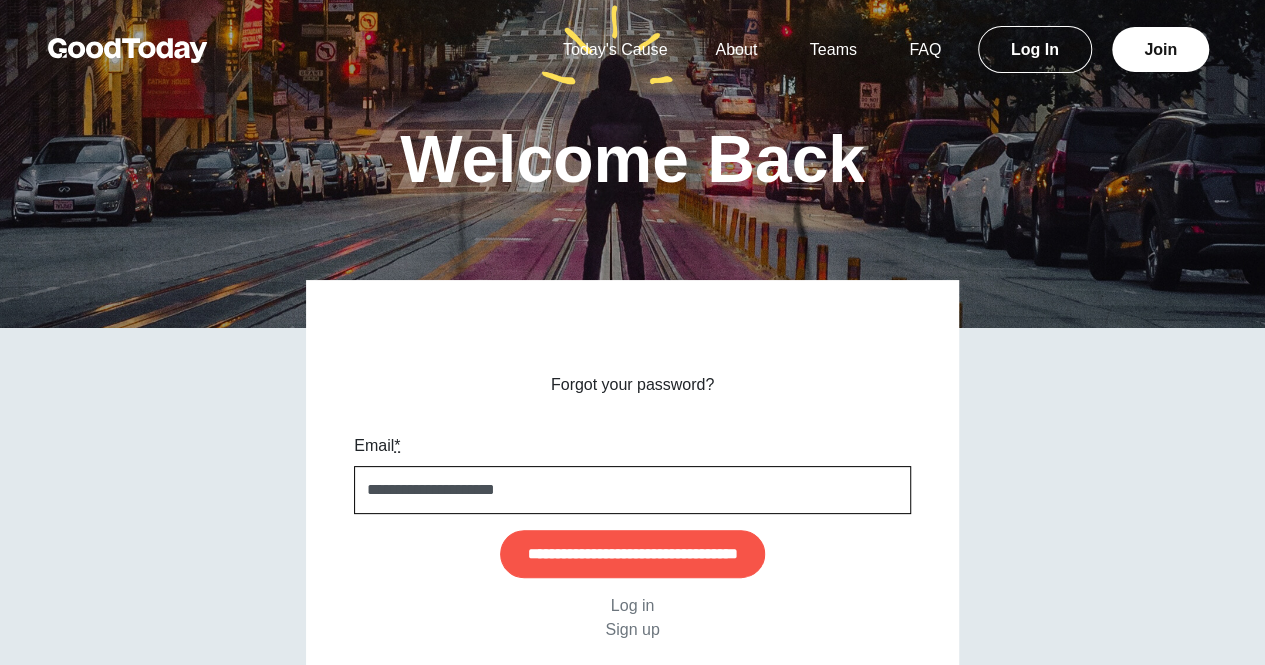 click on "**********" at bounding box center (632, 554) 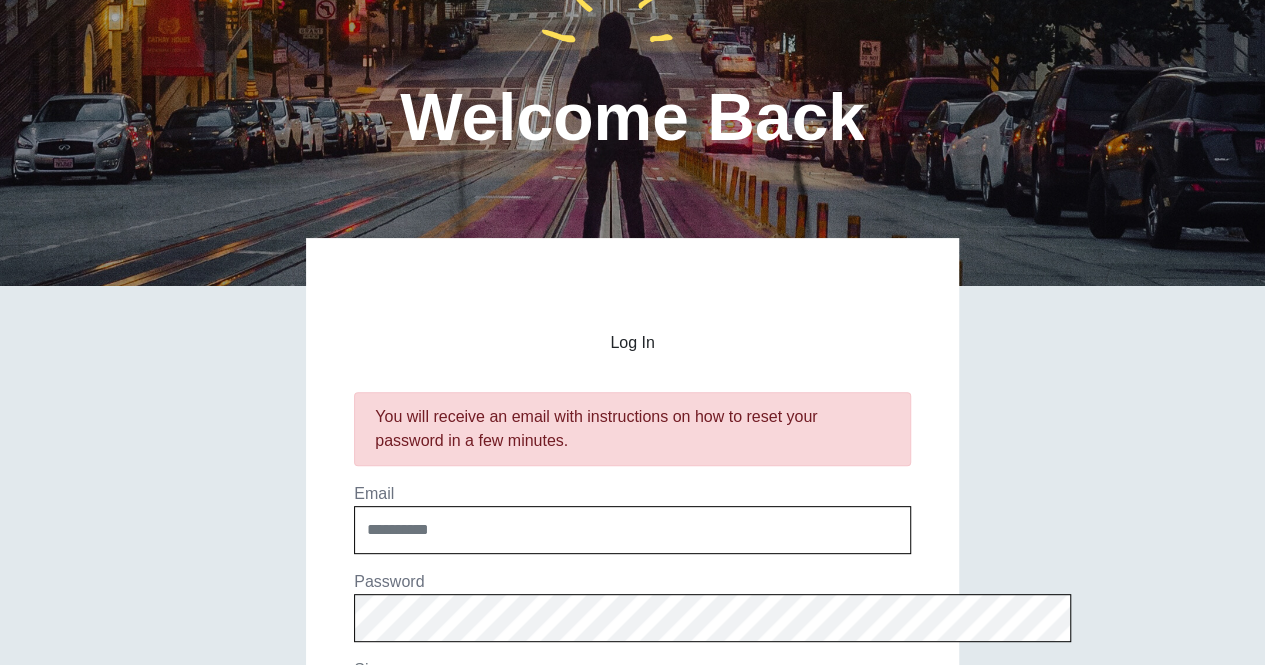 scroll, scrollTop: 166, scrollLeft: 0, axis: vertical 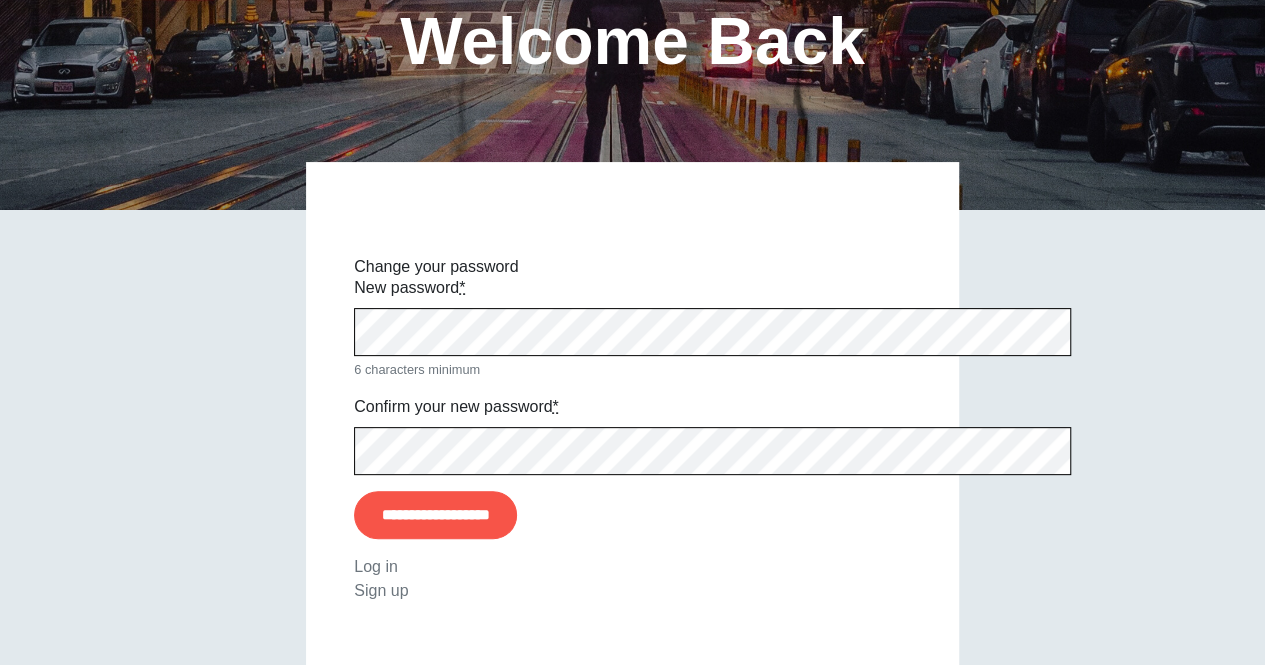 click on "**********" at bounding box center (435, 515) 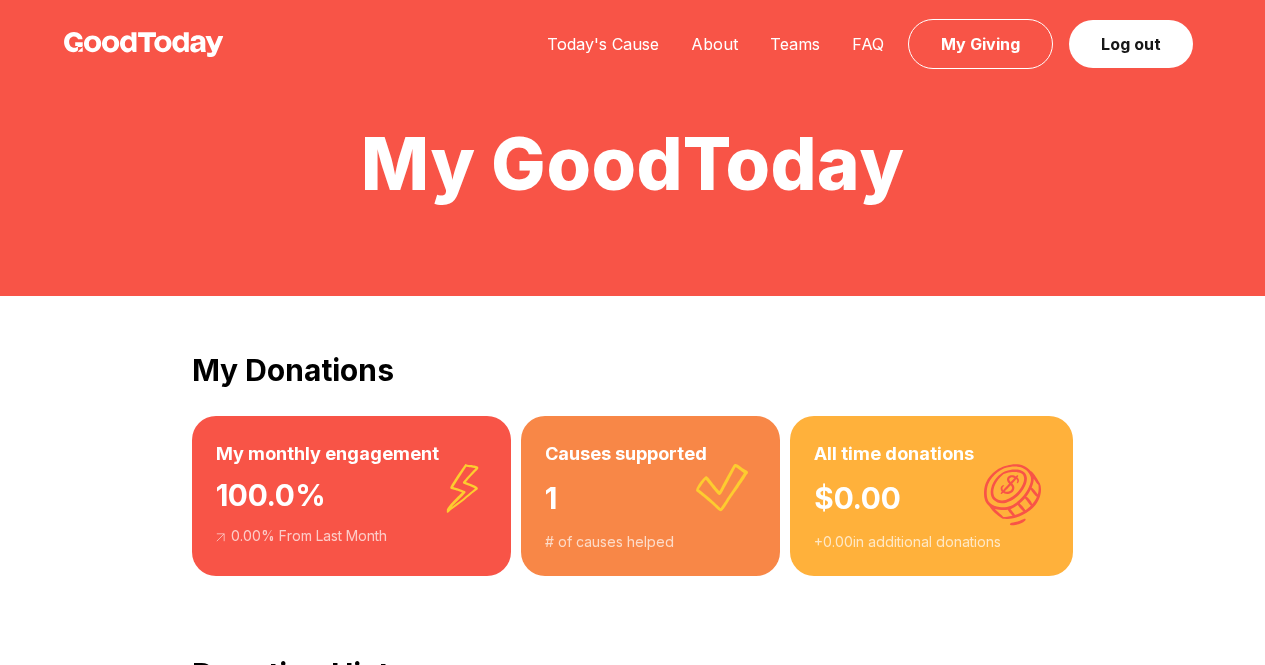 scroll, scrollTop: 0, scrollLeft: 0, axis: both 